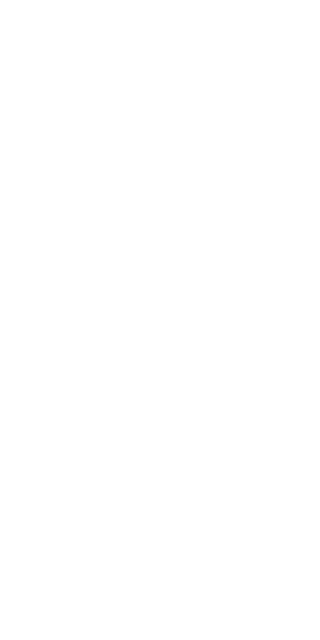 scroll, scrollTop: 0, scrollLeft: 0, axis: both 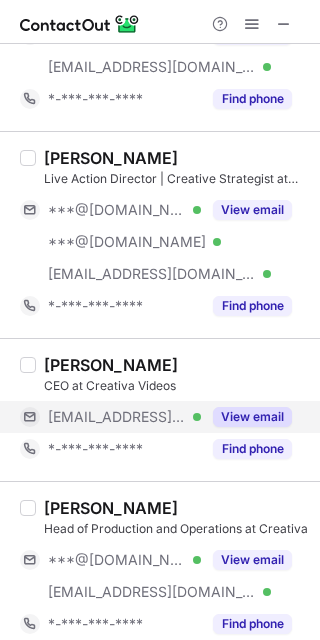 click on "View email" at bounding box center [252, 417] 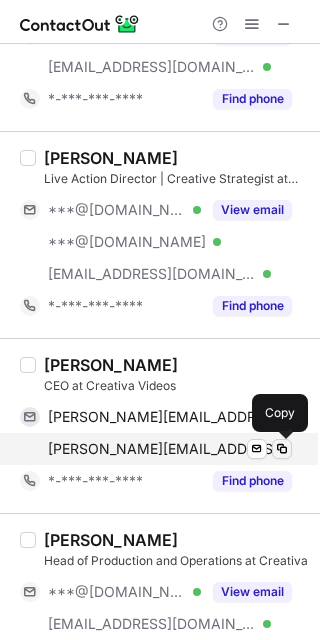 click at bounding box center [282, 449] 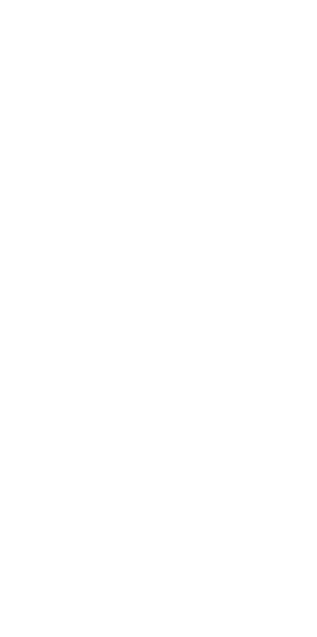 scroll, scrollTop: 0, scrollLeft: 0, axis: both 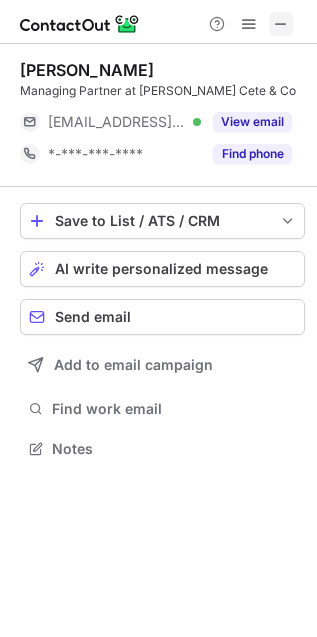 click at bounding box center (281, 24) 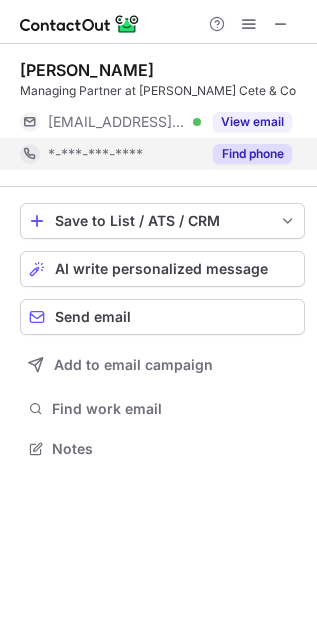 click on "Find phone" at bounding box center (252, 154) 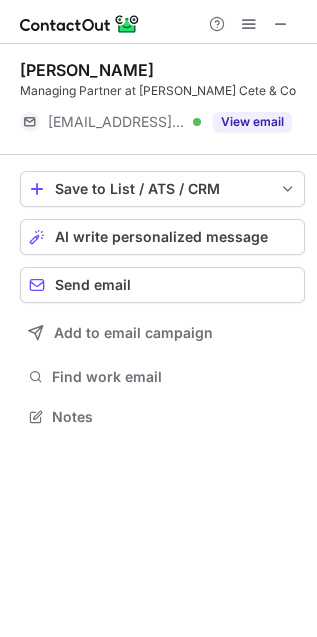 scroll, scrollTop: 402, scrollLeft: 317, axis: both 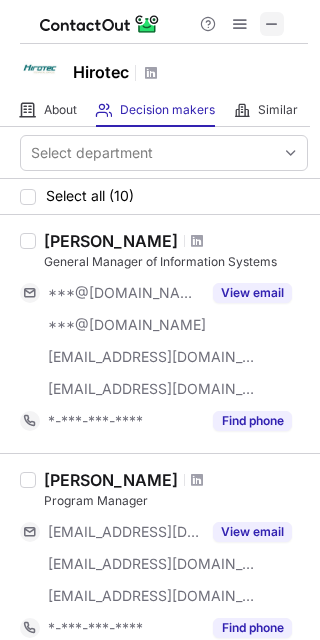 click at bounding box center (164, 22) 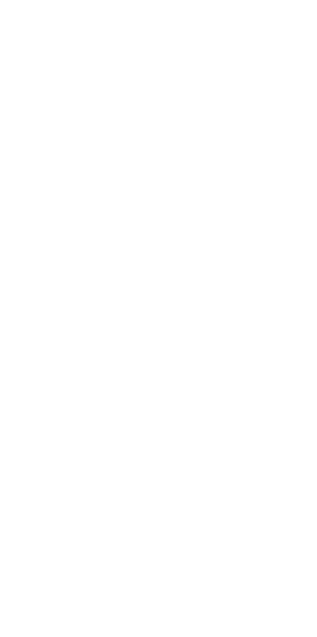 scroll, scrollTop: 0, scrollLeft: 0, axis: both 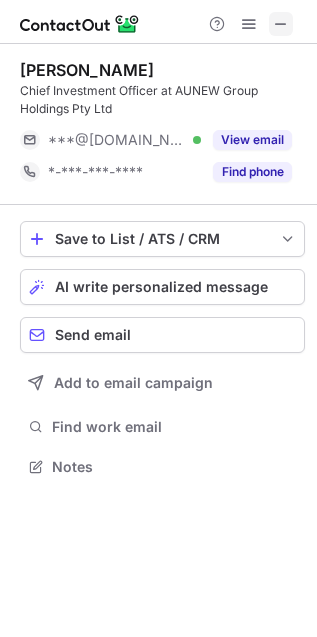 click at bounding box center (281, 24) 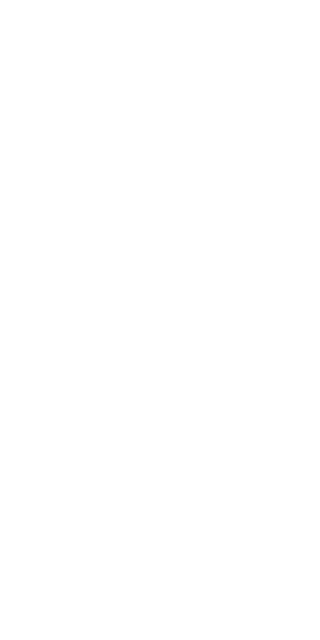 scroll, scrollTop: 0, scrollLeft: 0, axis: both 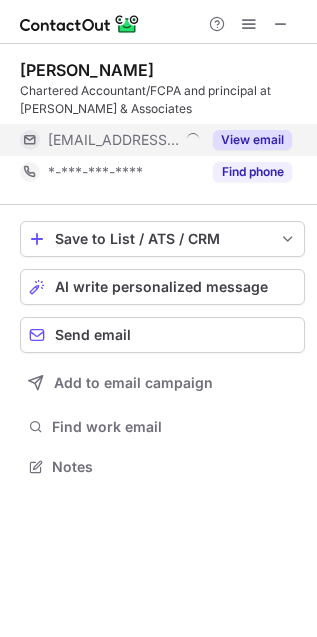 click on "View email" at bounding box center (252, 140) 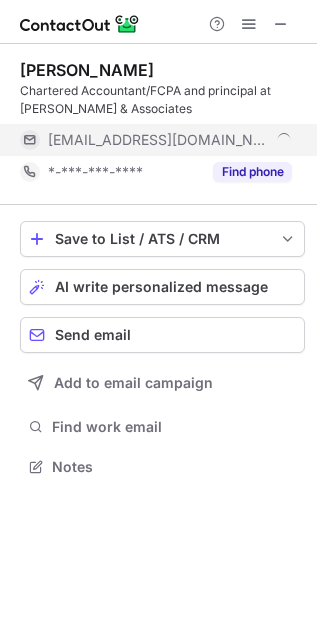 scroll, scrollTop: 9, scrollLeft: 9, axis: both 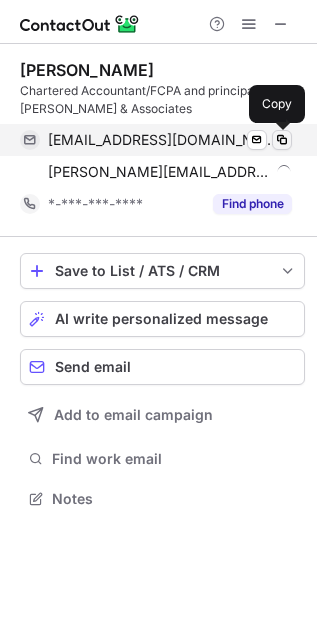 click at bounding box center (282, 140) 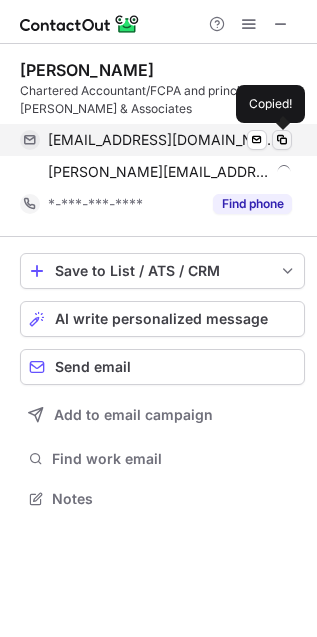 type 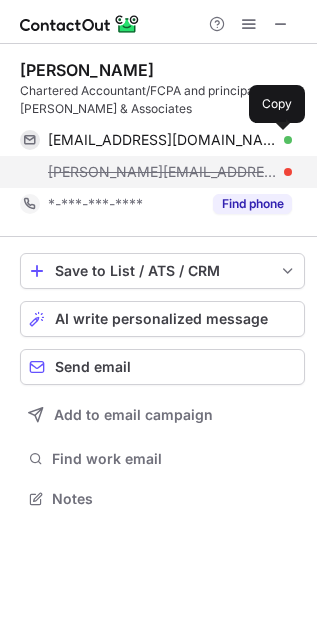 click on "emma@emmasells.com.au" at bounding box center [170, 172] 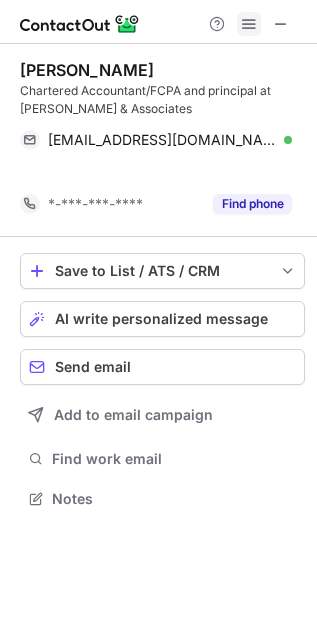 scroll, scrollTop: 453, scrollLeft: 317, axis: both 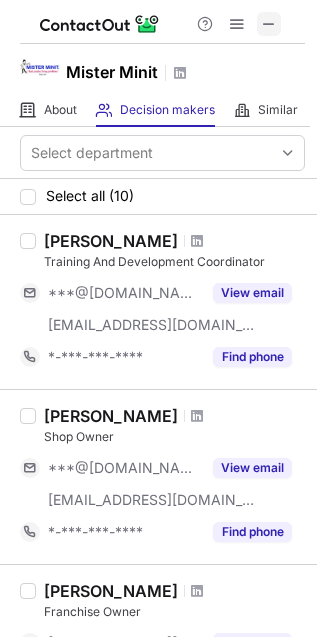 click at bounding box center [269, 24] 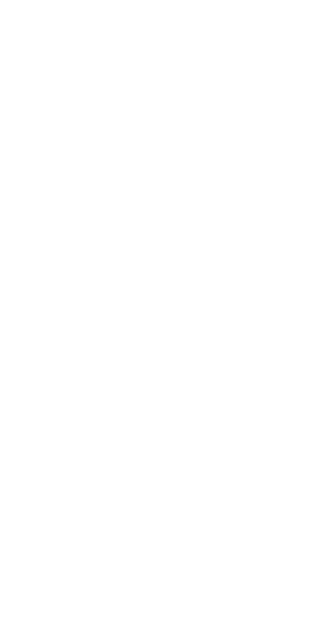 scroll, scrollTop: 0, scrollLeft: 0, axis: both 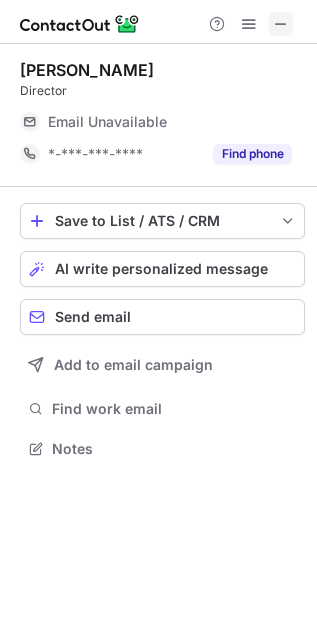 click at bounding box center (281, 24) 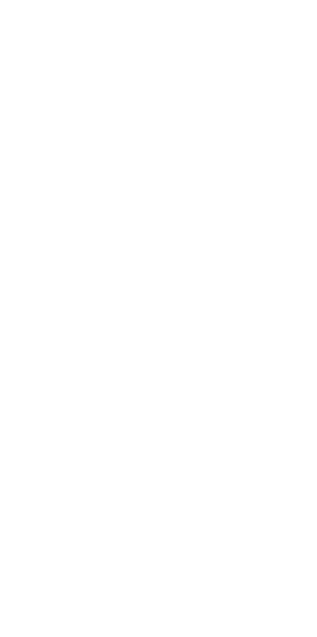 scroll, scrollTop: 0, scrollLeft: 0, axis: both 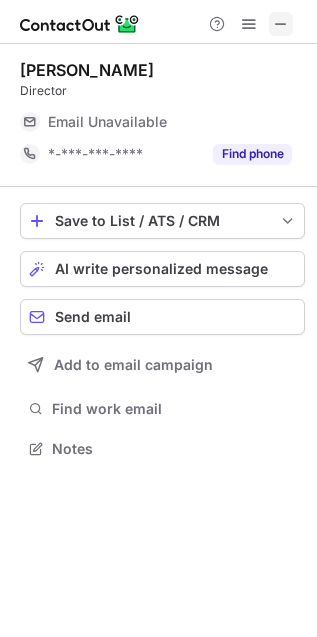 click at bounding box center (281, 24) 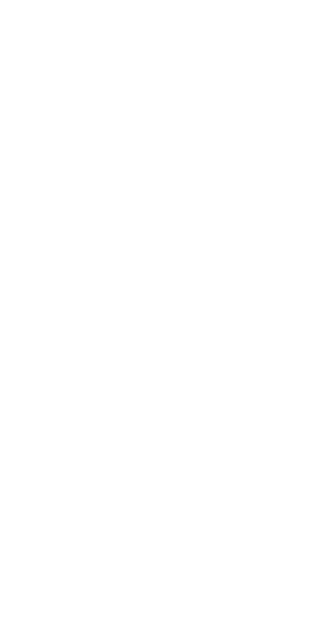 scroll, scrollTop: 0, scrollLeft: 0, axis: both 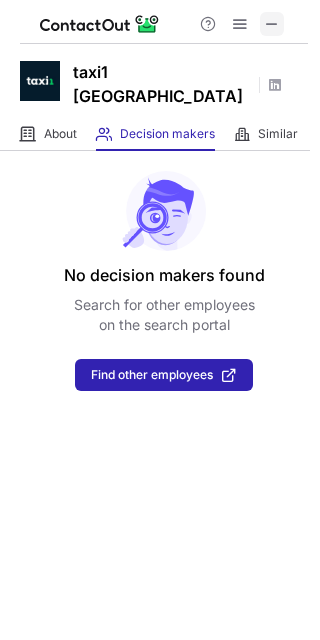 click at bounding box center [272, 24] 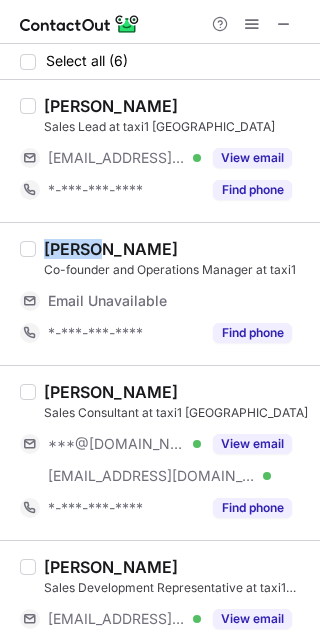 drag, startPoint x: 135, startPoint y: 226, endPoint x: 44, endPoint y: 241, distance: 92.22798 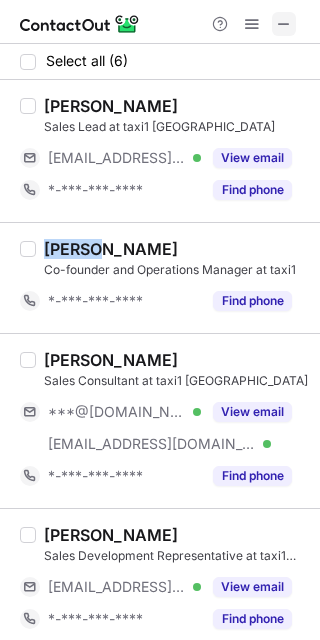 click at bounding box center [284, 24] 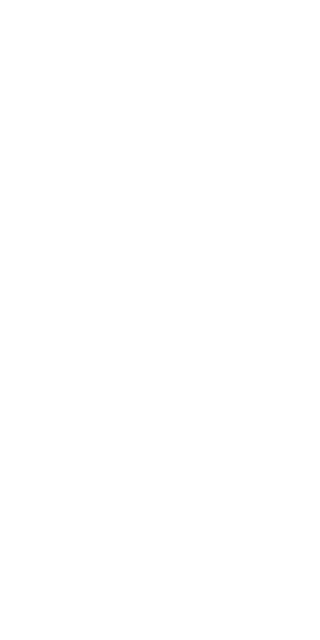 scroll, scrollTop: 0, scrollLeft: 0, axis: both 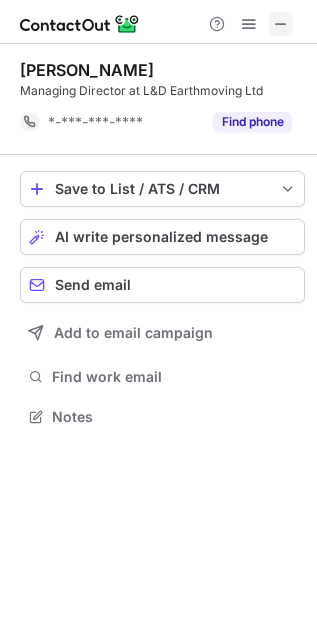 click at bounding box center (281, 24) 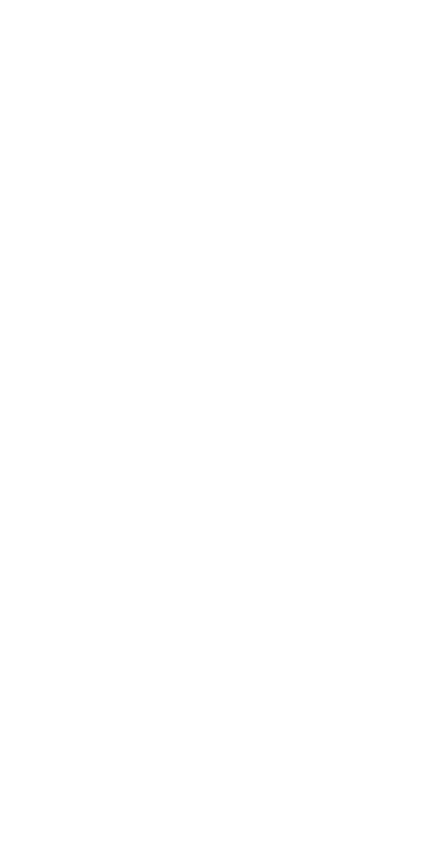 scroll, scrollTop: 0, scrollLeft: 0, axis: both 